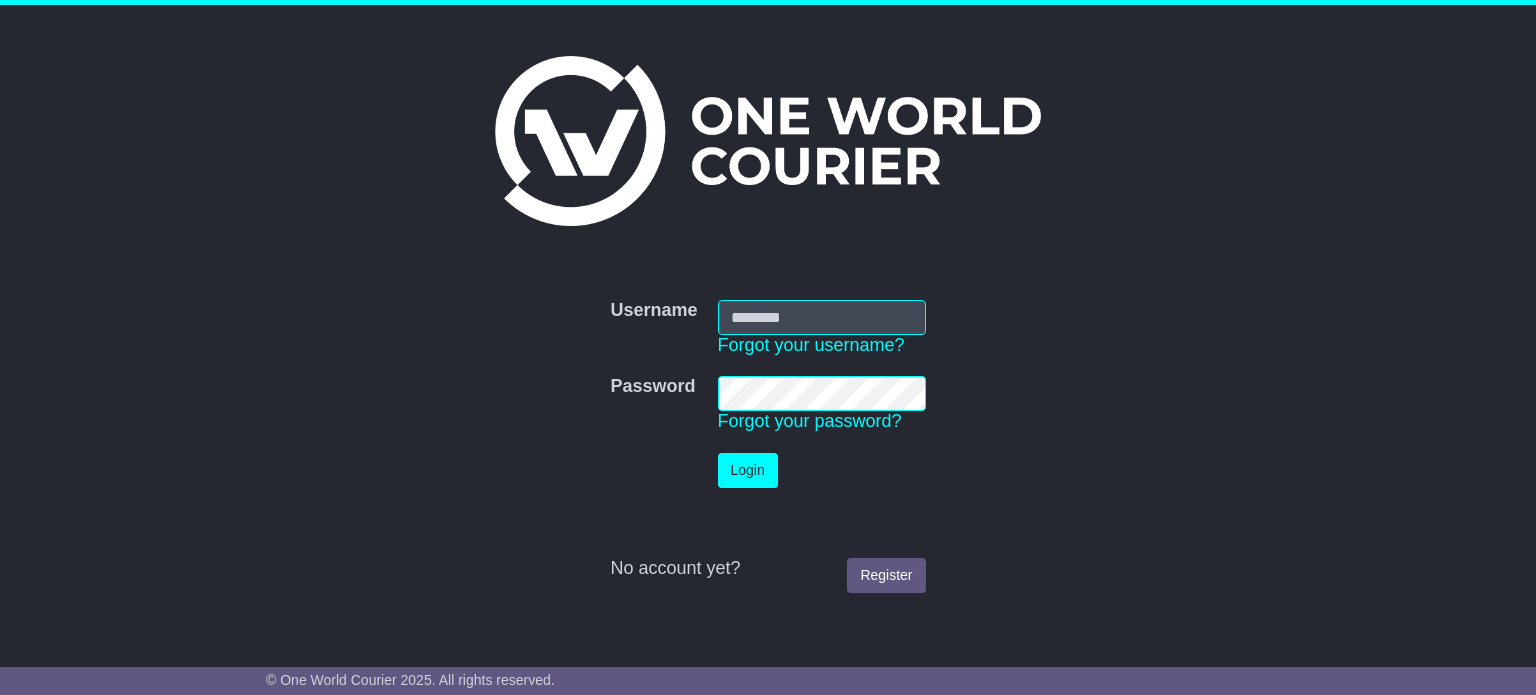 scroll, scrollTop: 0, scrollLeft: 0, axis: both 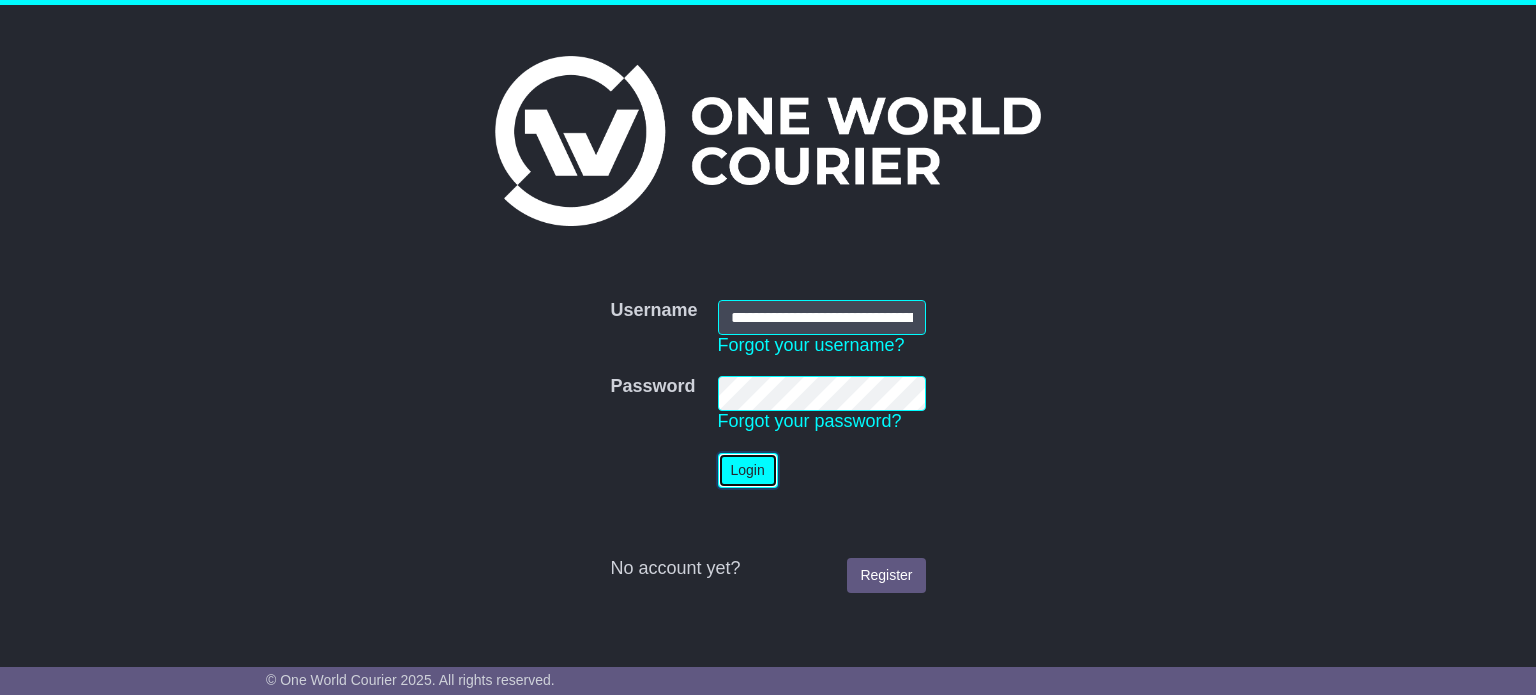 click on "Login" at bounding box center [748, 470] 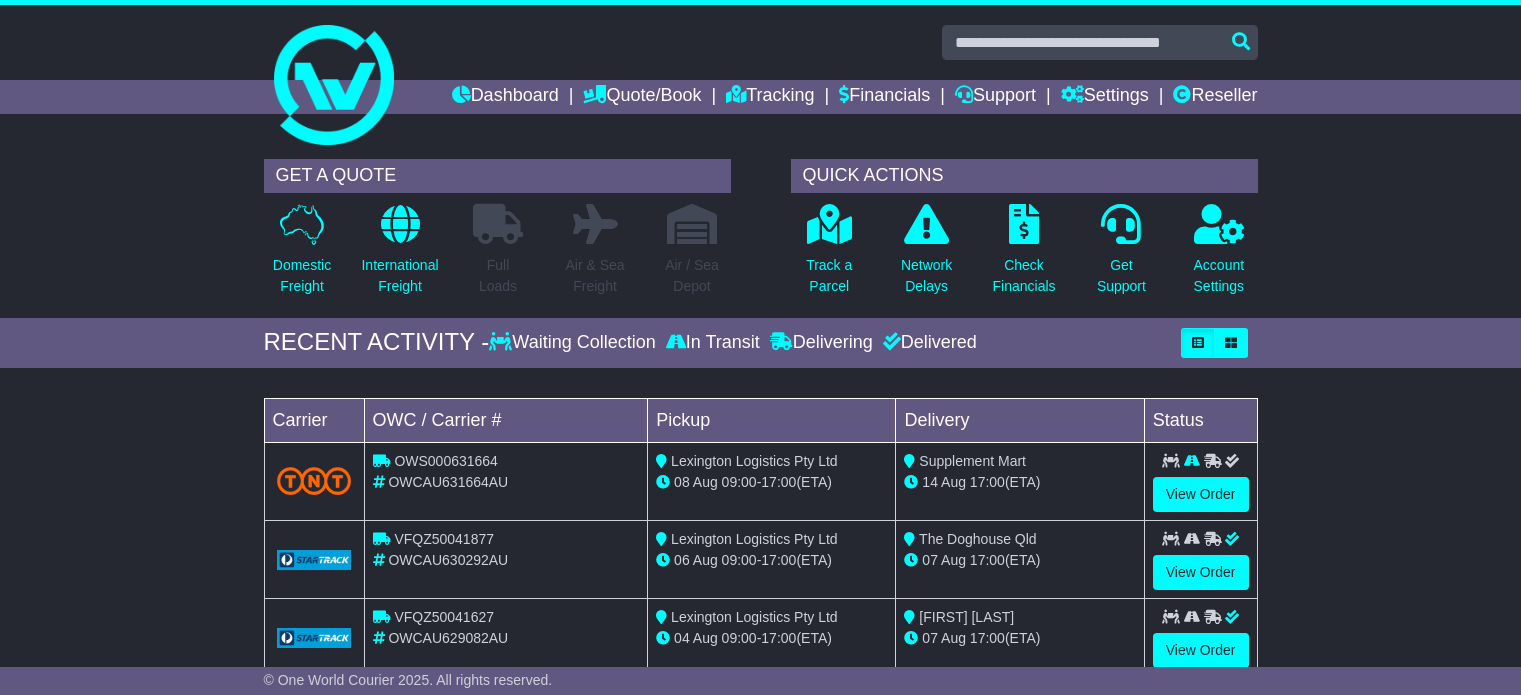 scroll, scrollTop: 0, scrollLeft: 0, axis: both 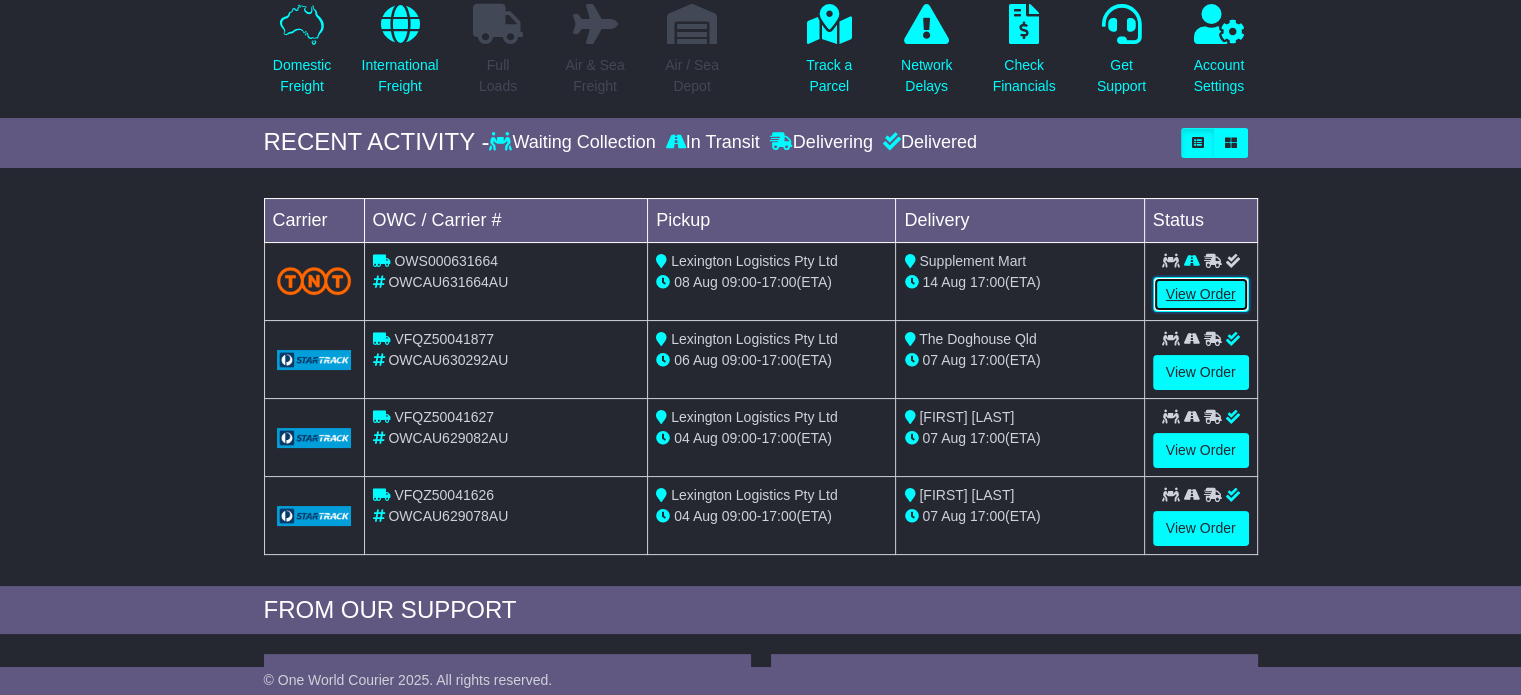 click on "View Order" at bounding box center [1201, 294] 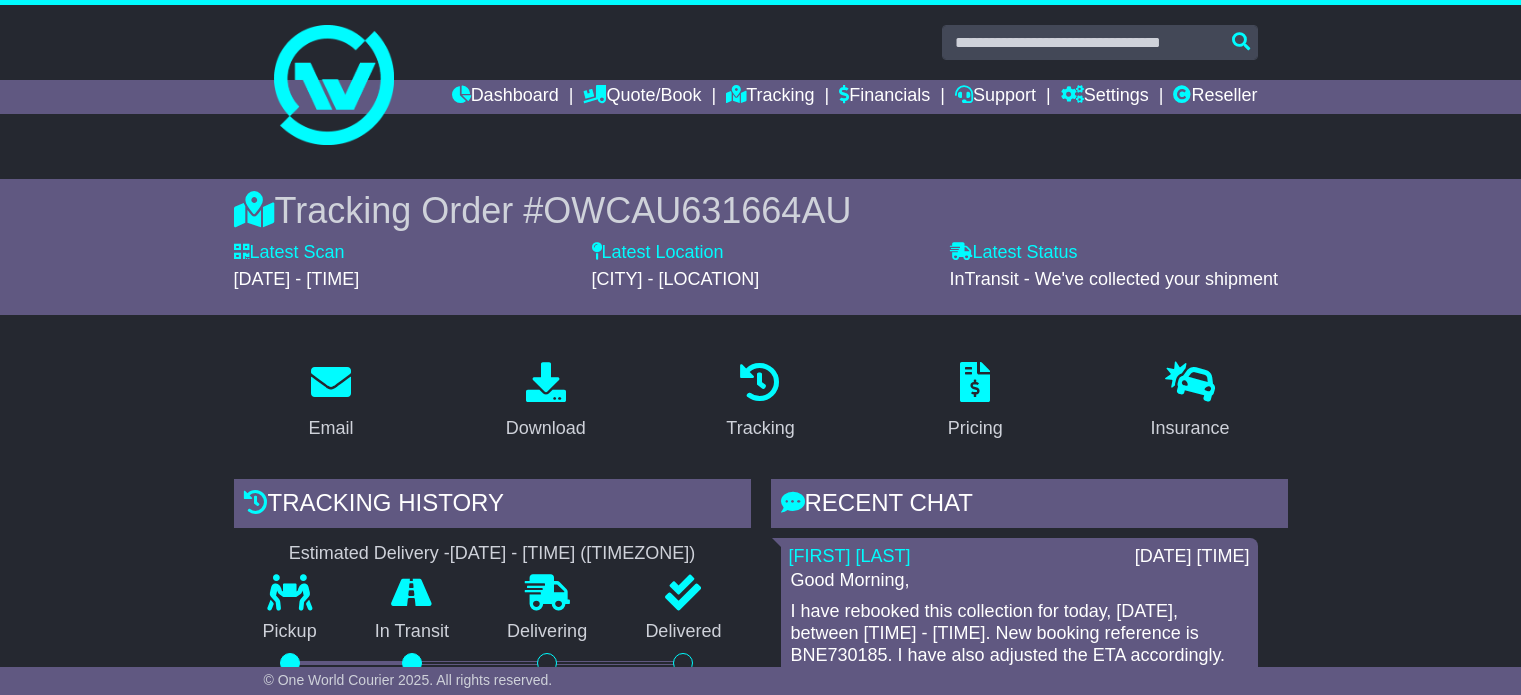 scroll, scrollTop: 372, scrollLeft: 0, axis: vertical 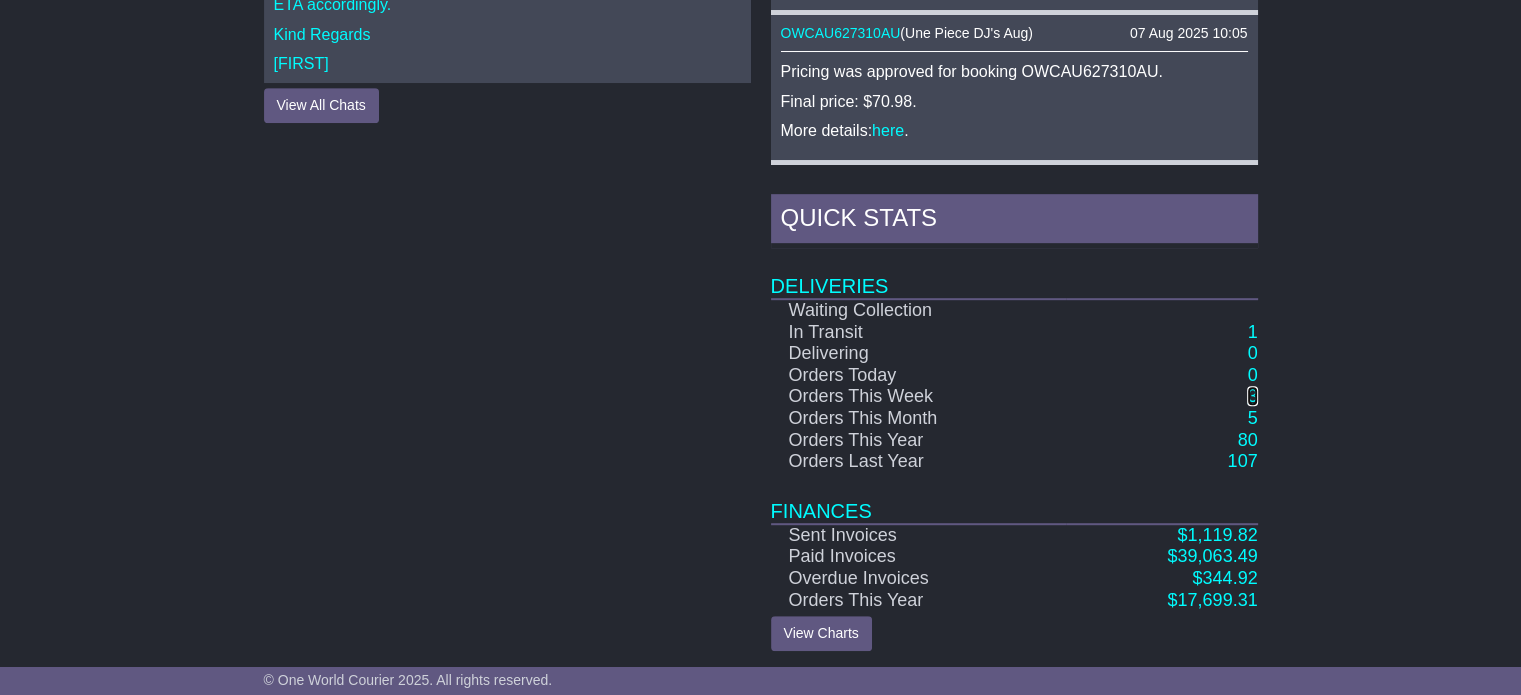 click on "3" at bounding box center (1252, 396) 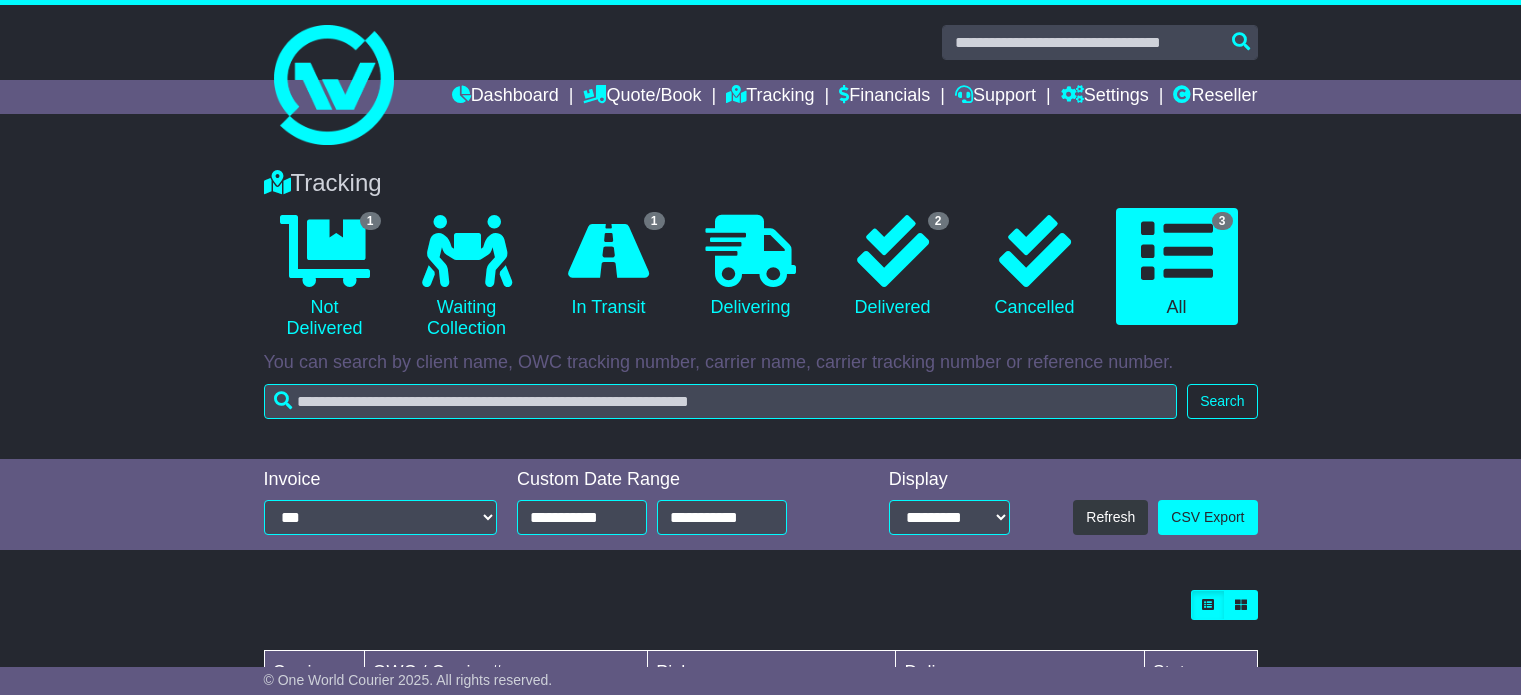 scroll, scrollTop: 0, scrollLeft: 0, axis: both 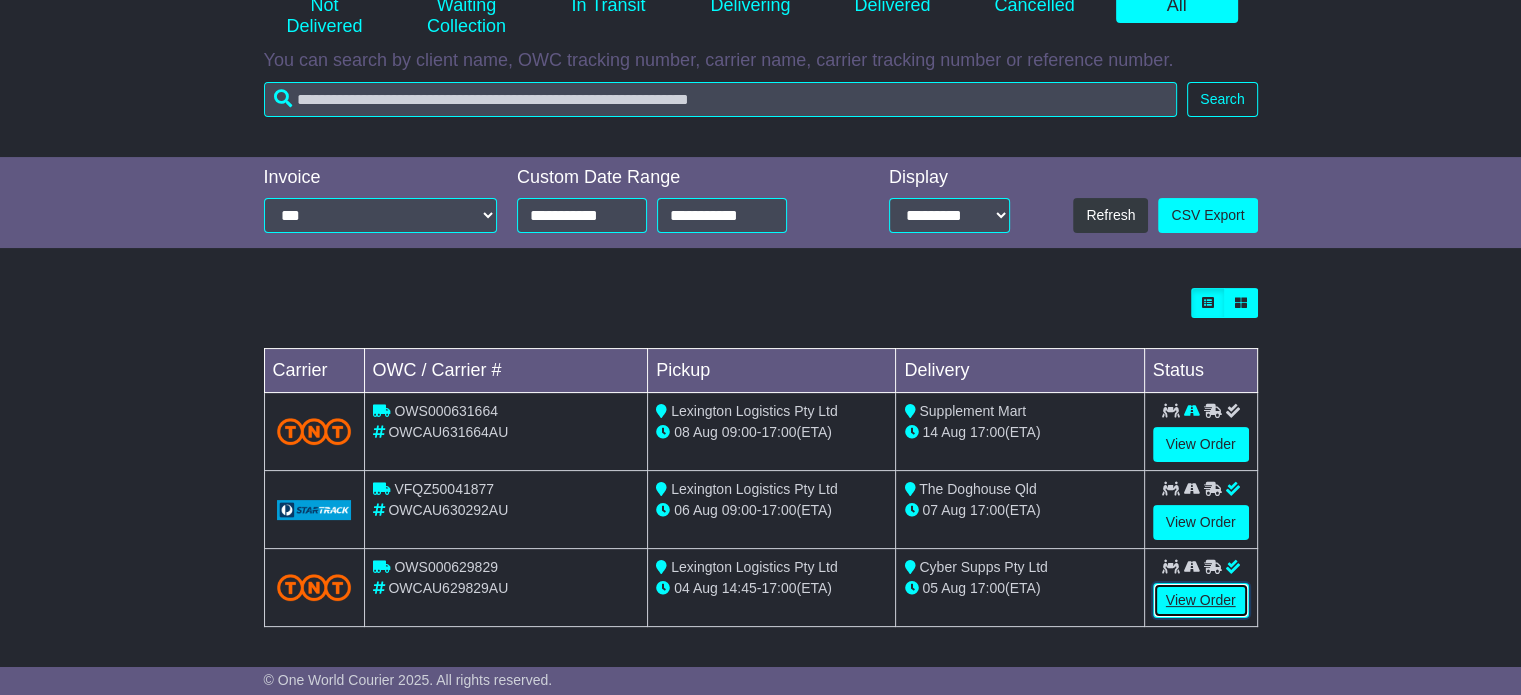 click on "View Order" at bounding box center [1201, 600] 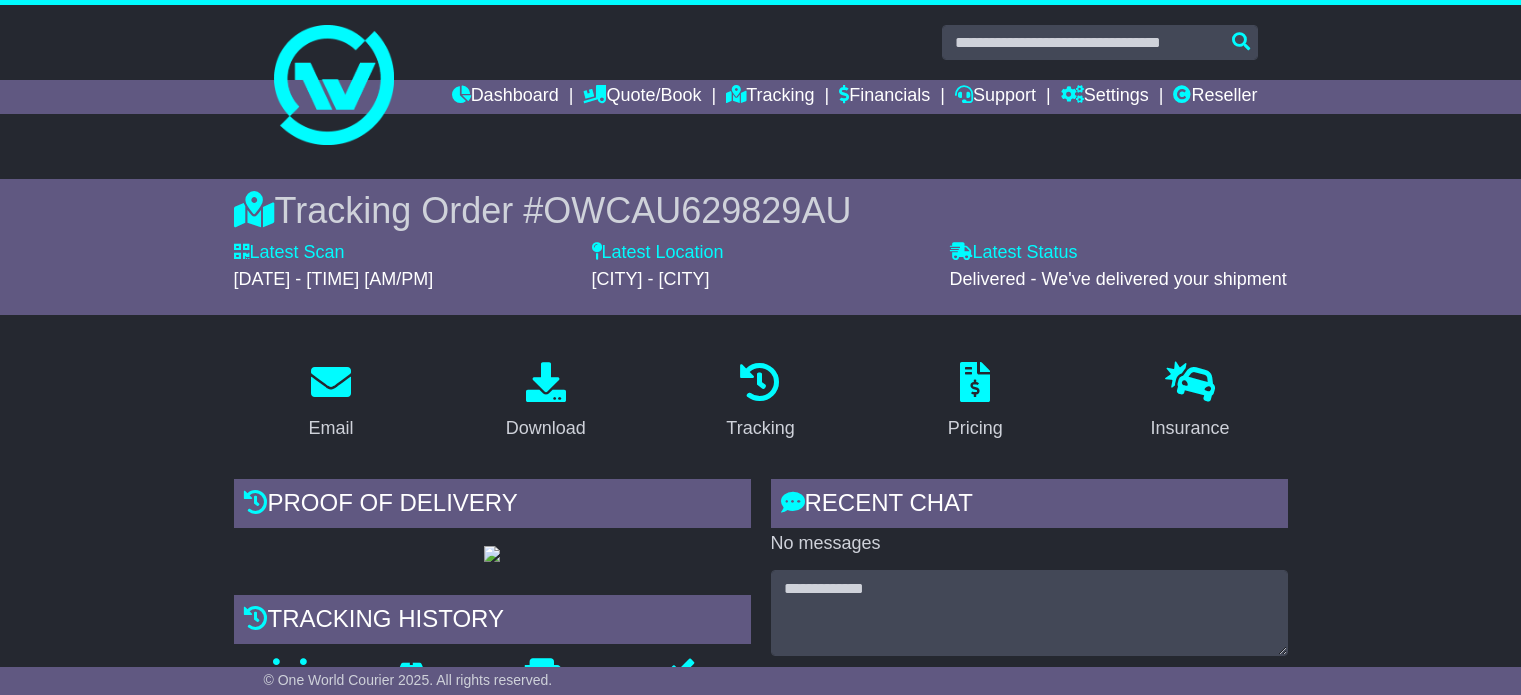 scroll, scrollTop: 0, scrollLeft: 0, axis: both 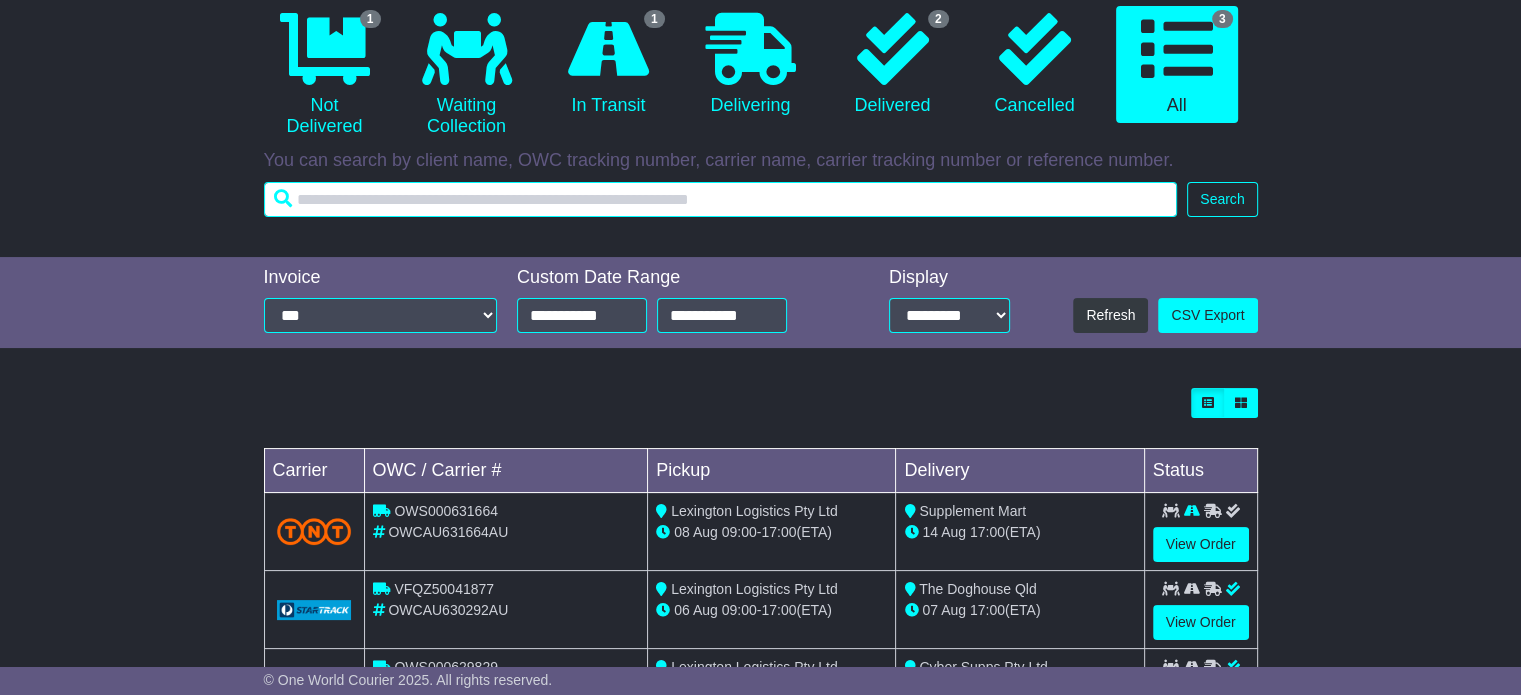 click at bounding box center (721, 199) 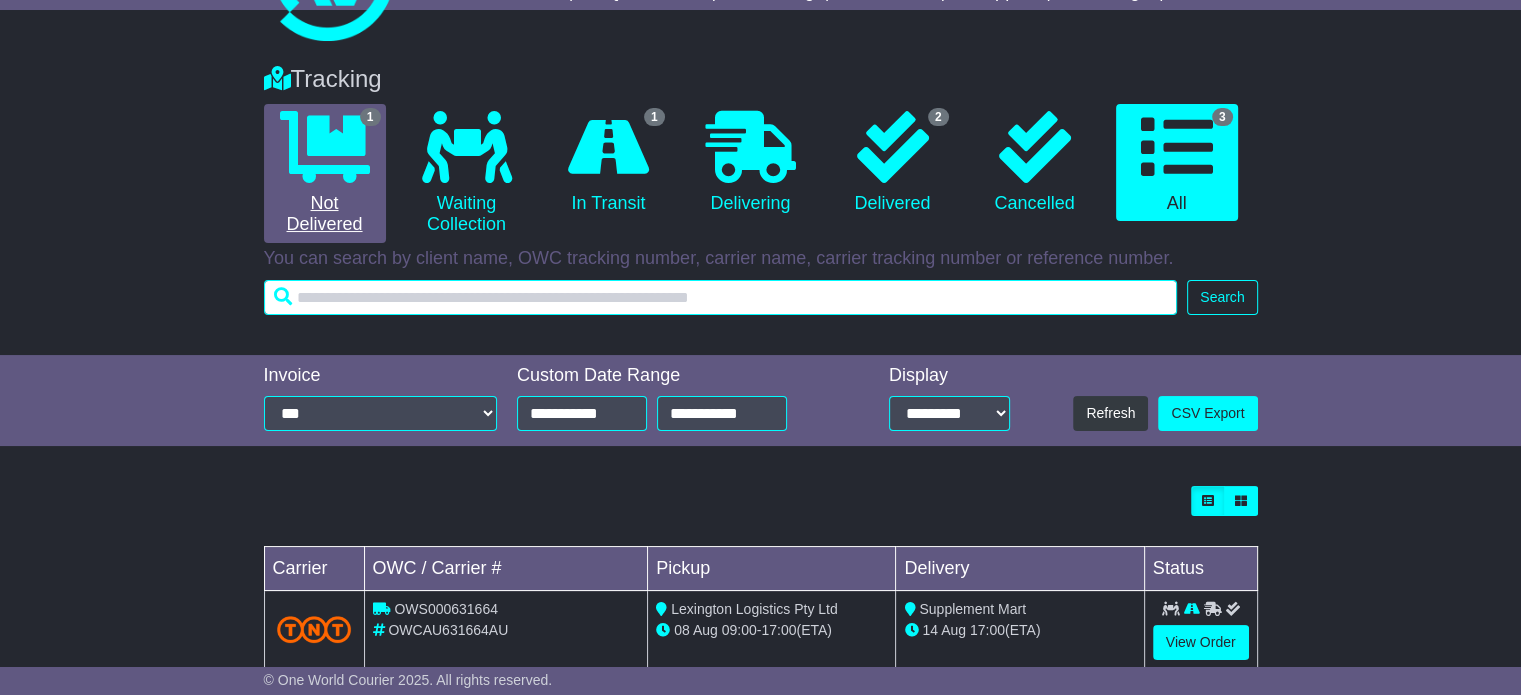 scroll, scrollTop: 0, scrollLeft: 0, axis: both 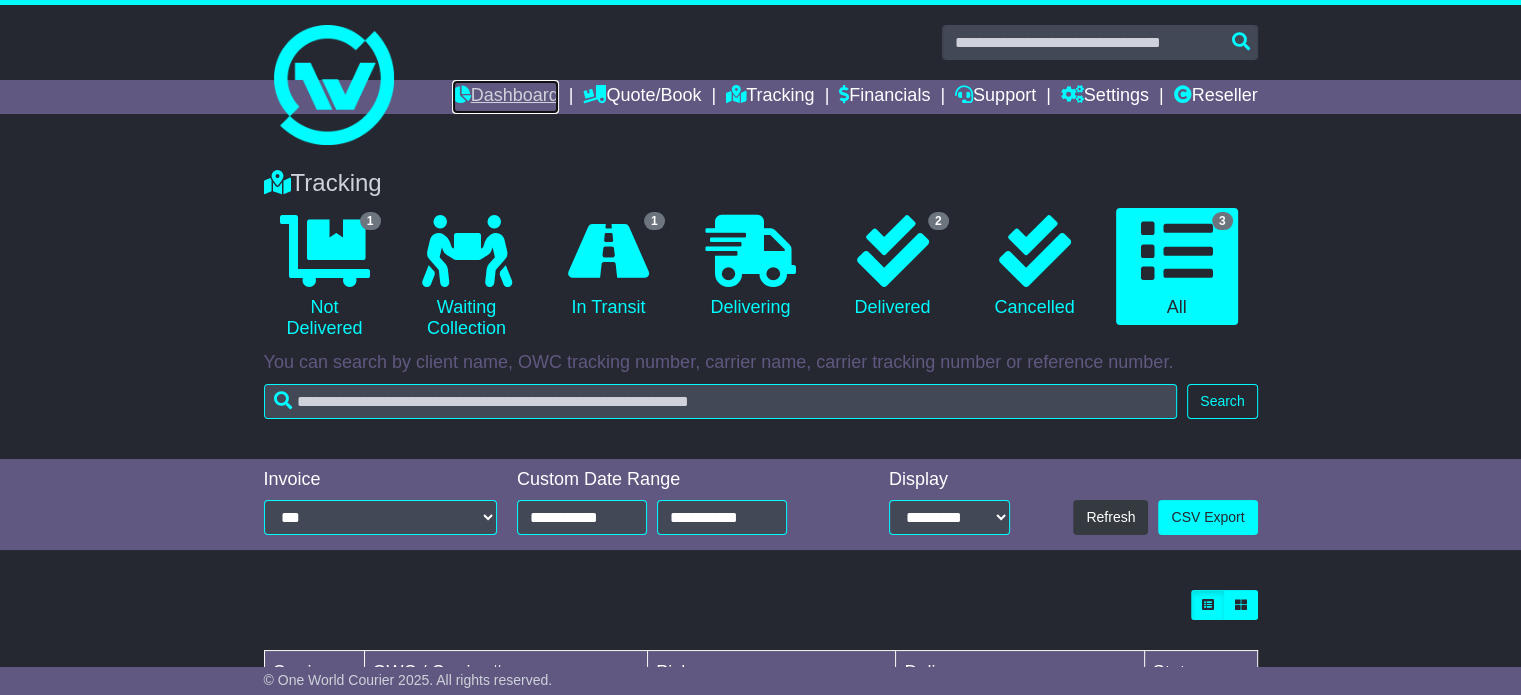 click on "Dashboard" at bounding box center [505, 97] 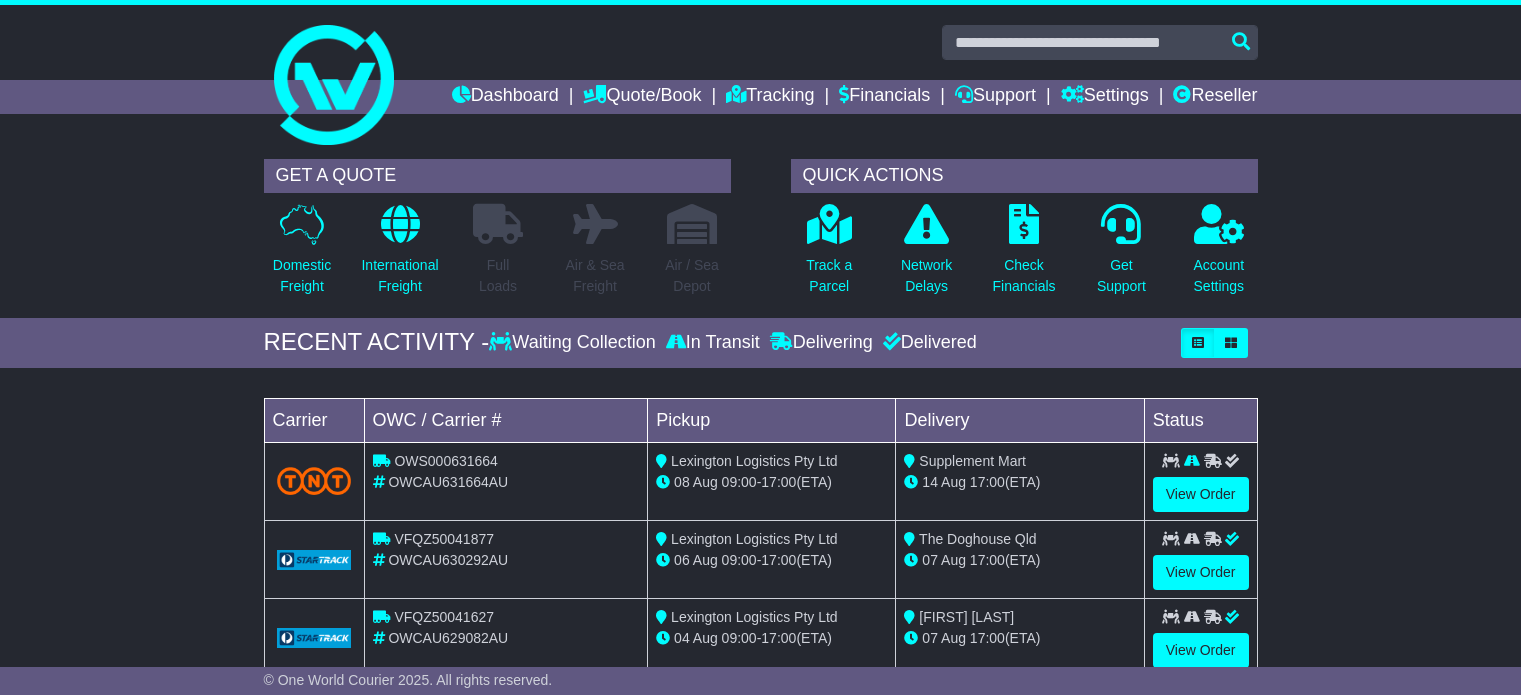 scroll, scrollTop: 0, scrollLeft: 0, axis: both 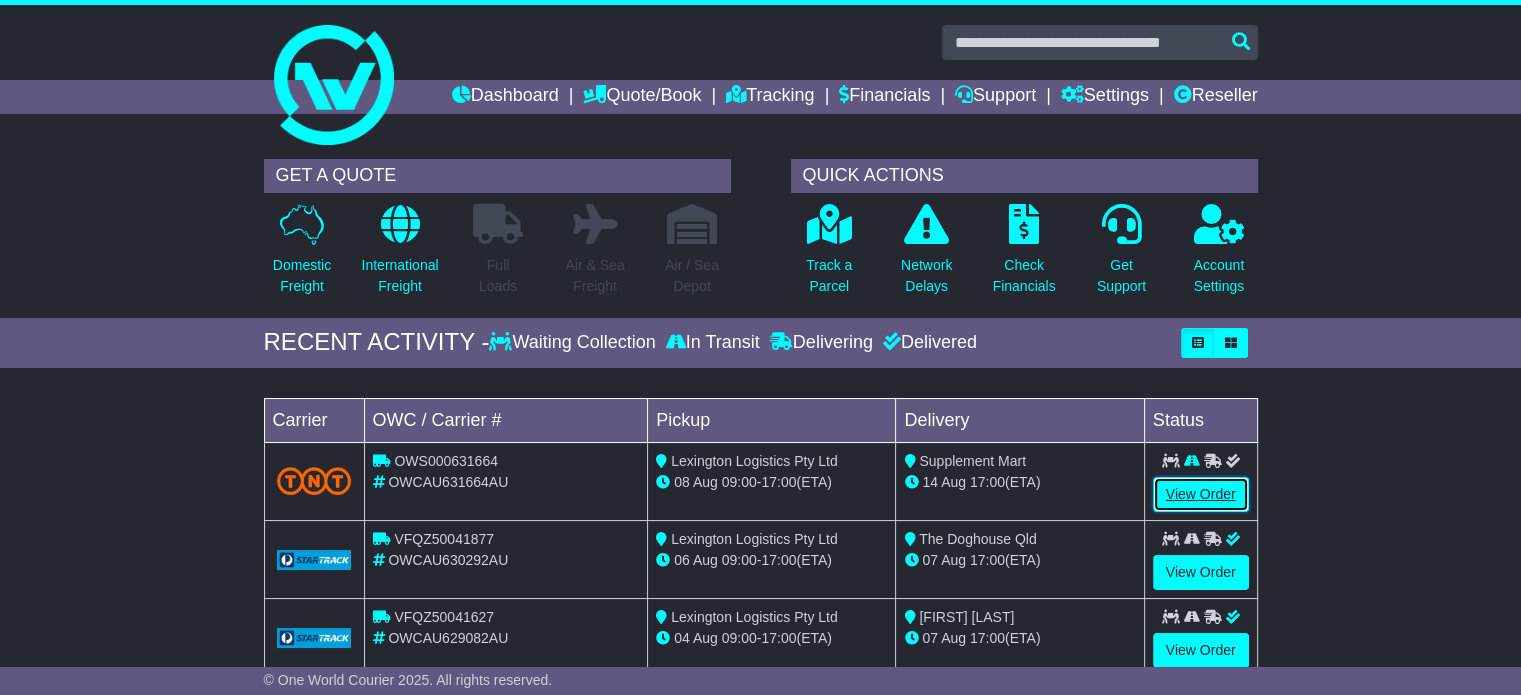 click on "View Order" at bounding box center [1201, 494] 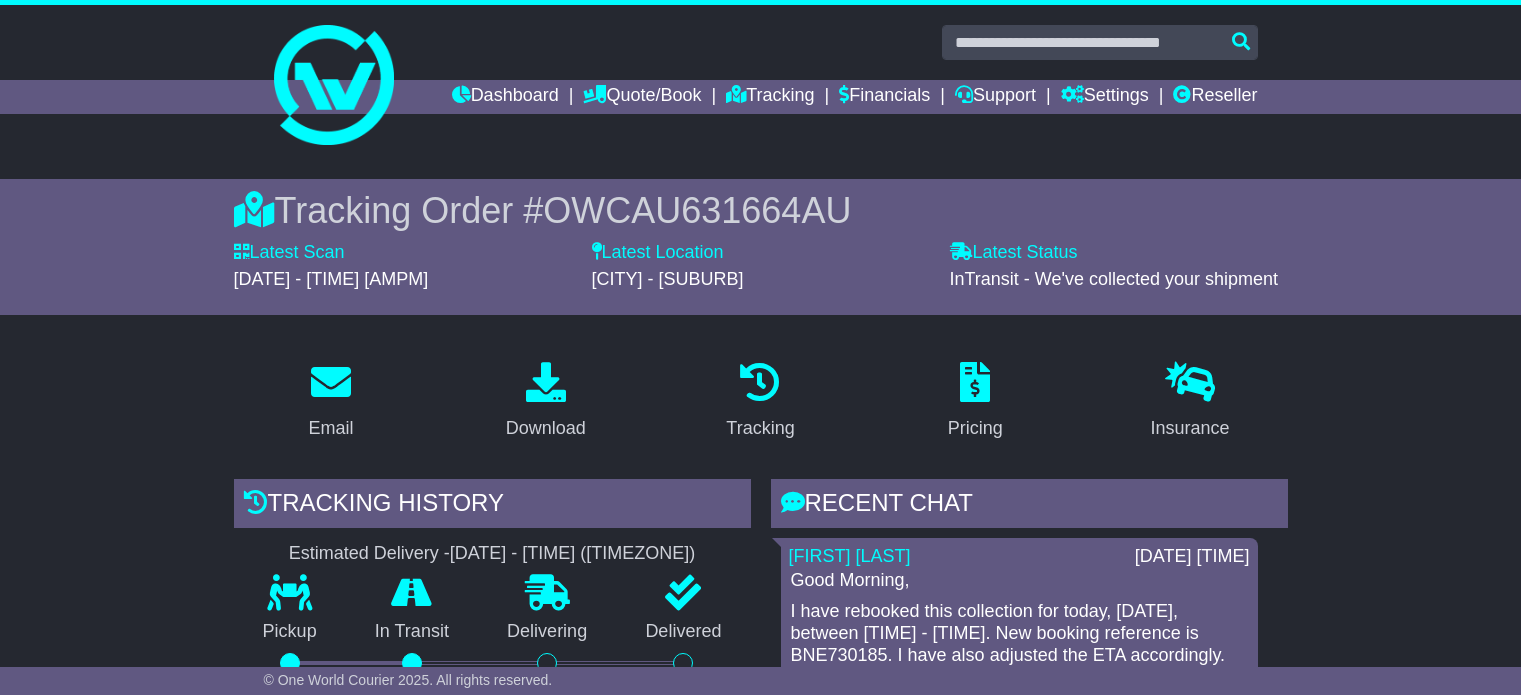 scroll, scrollTop: 0, scrollLeft: 0, axis: both 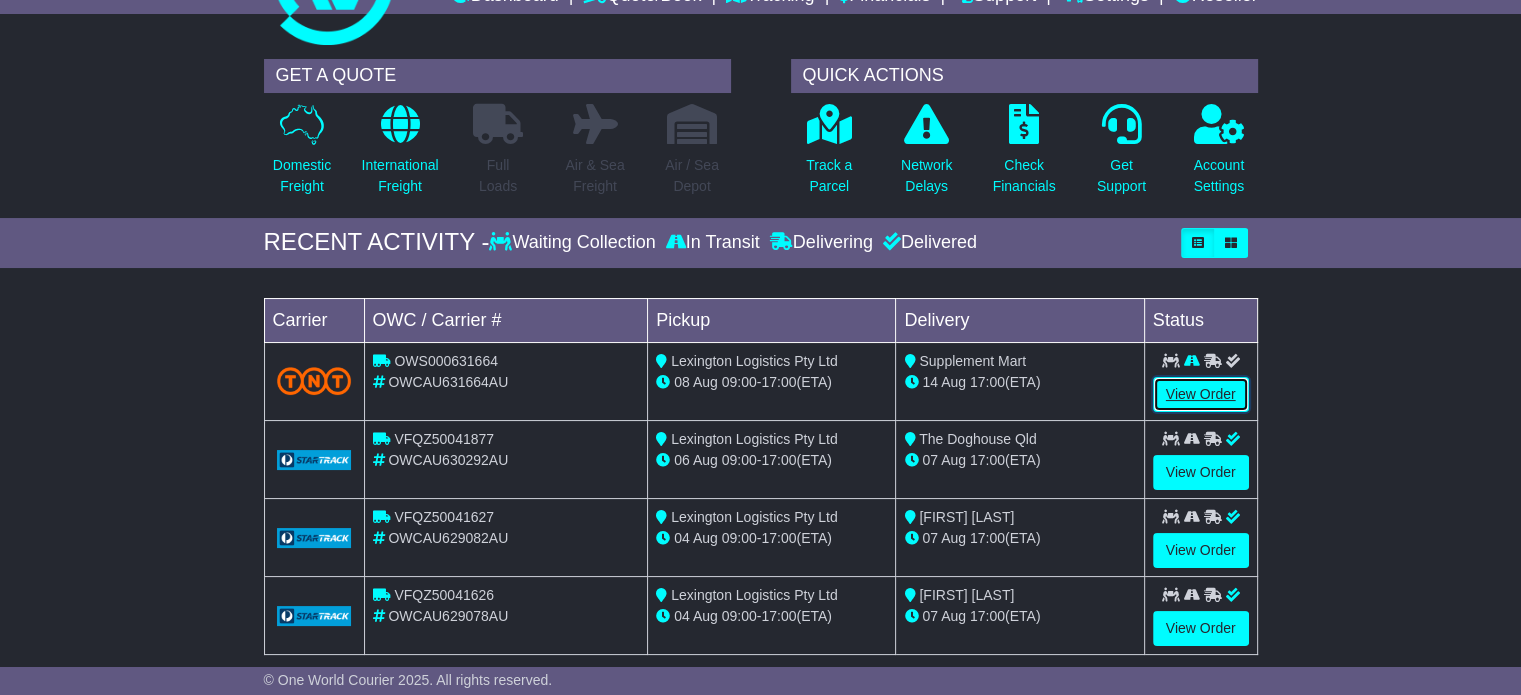 click on "View Order" at bounding box center [1201, 394] 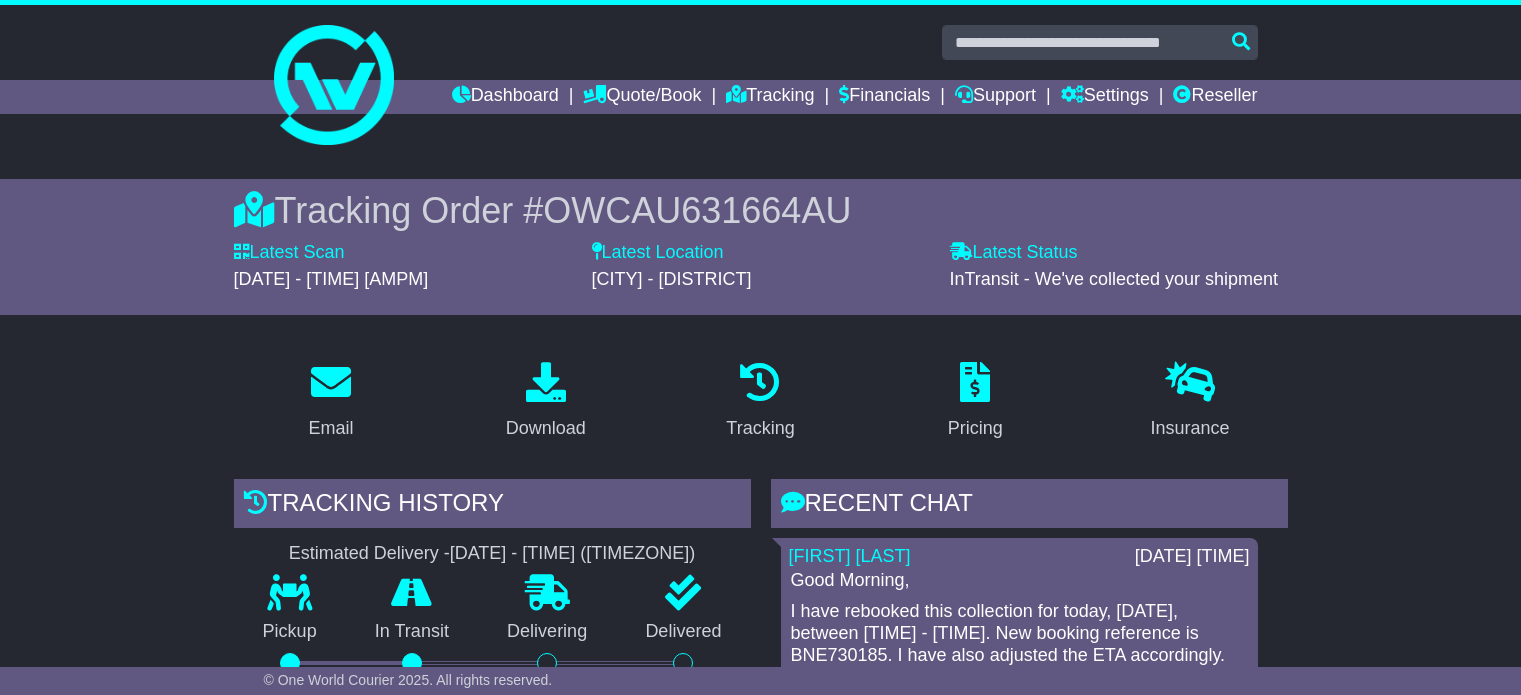scroll, scrollTop: 0, scrollLeft: 0, axis: both 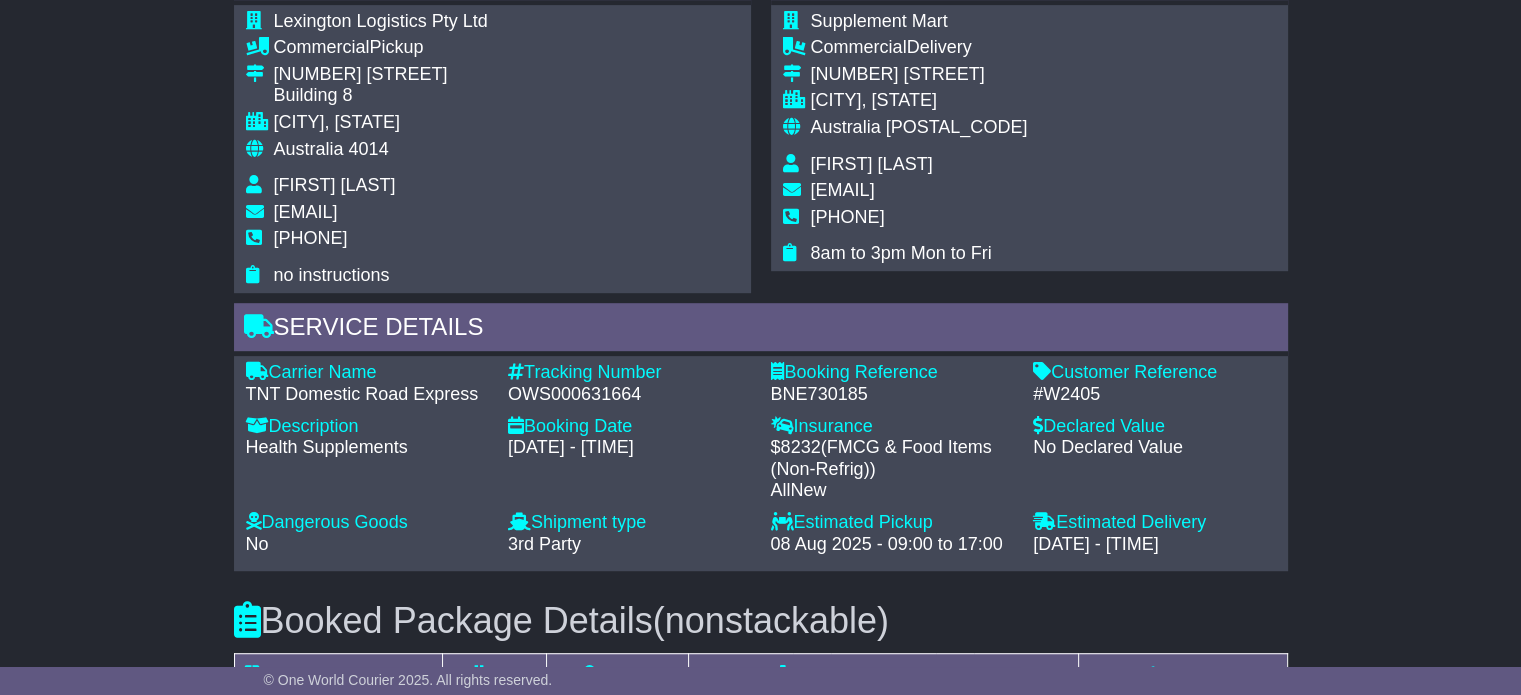click on "OWS000631664" at bounding box center [629, 395] 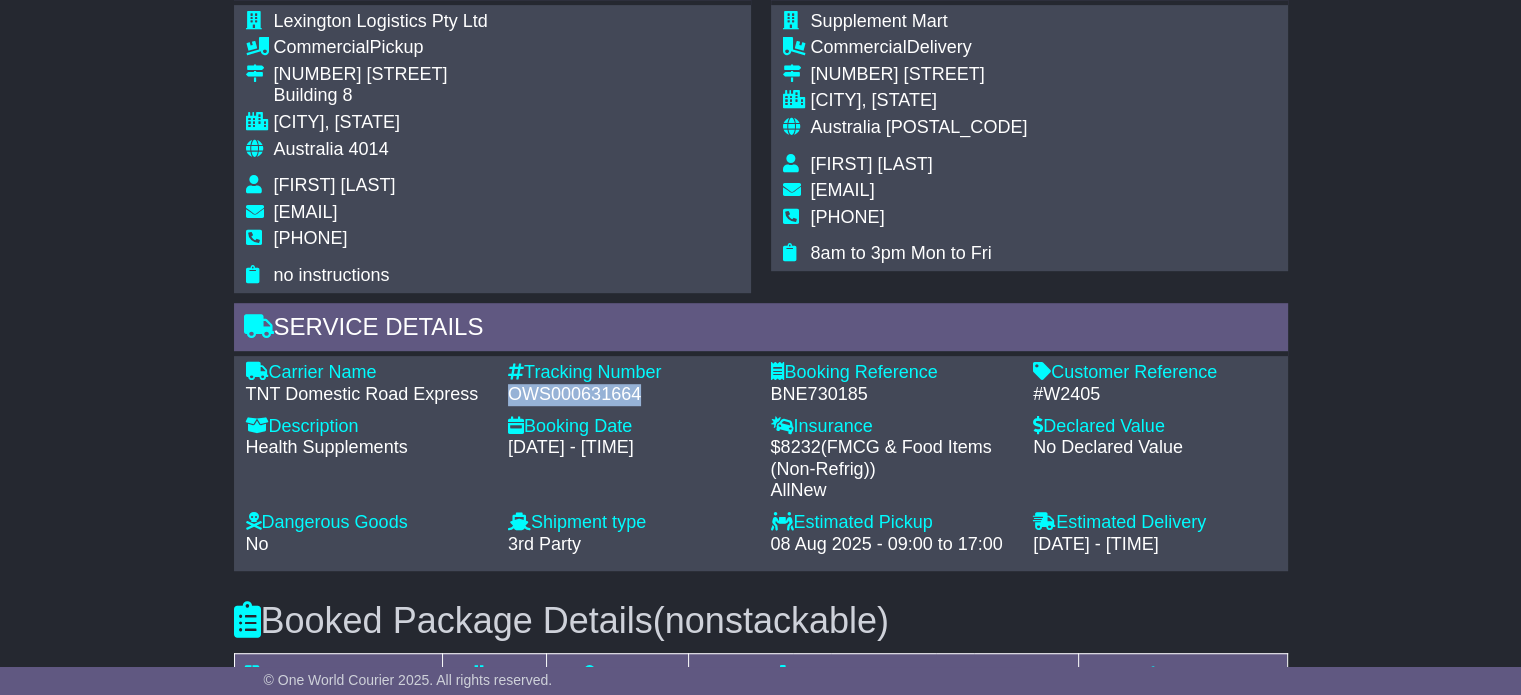 click on "OWS000631664" at bounding box center (629, 395) 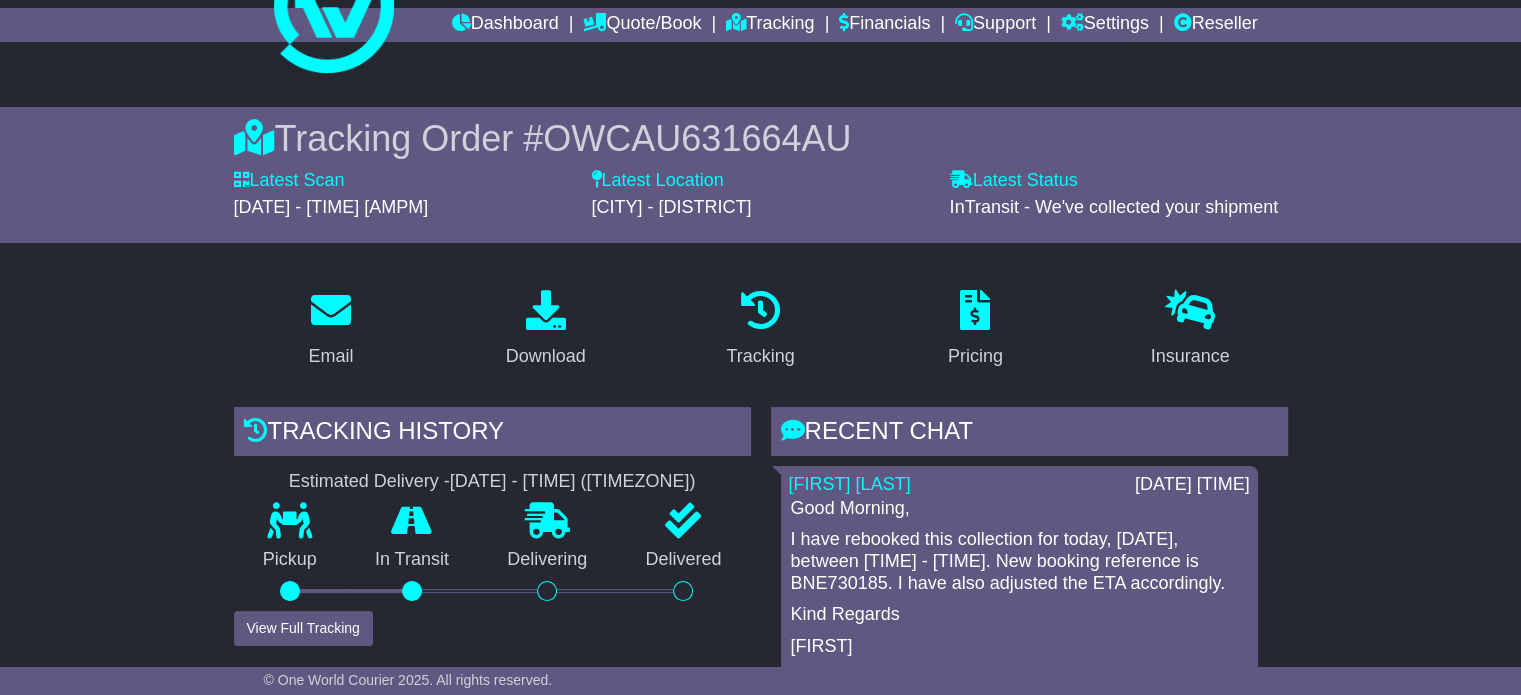 scroll, scrollTop: 0, scrollLeft: 0, axis: both 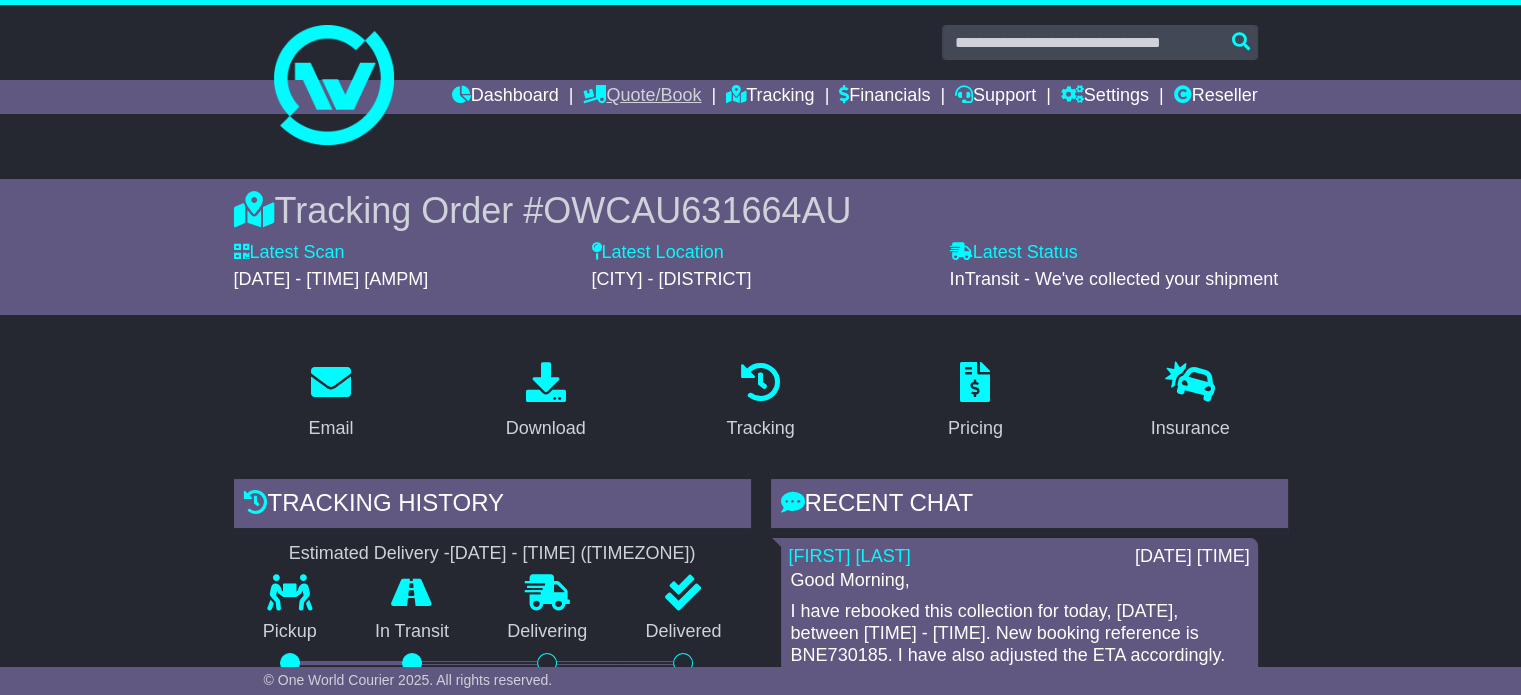click on "Quote/Book" at bounding box center [642, 97] 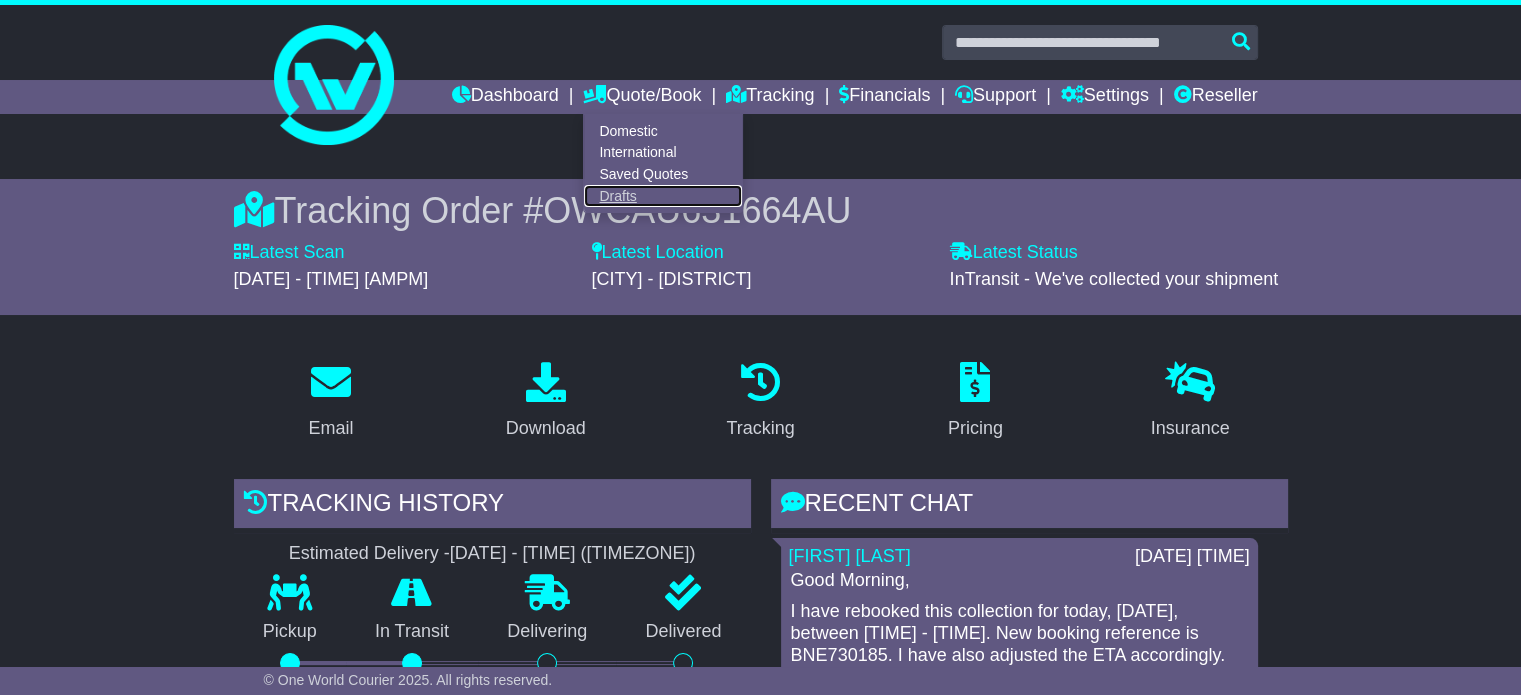 click on "Drafts" at bounding box center [663, 196] 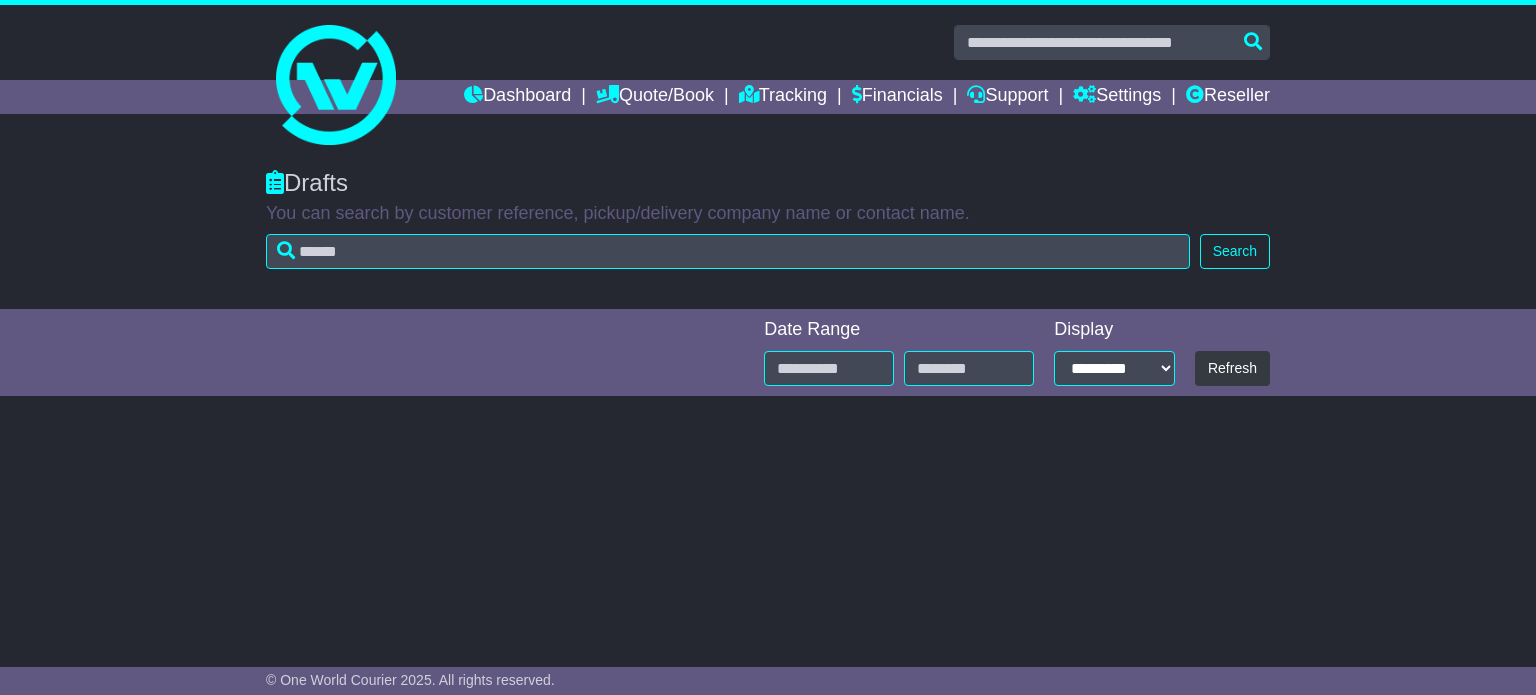 scroll, scrollTop: 0, scrollLeft: 0, axis: both 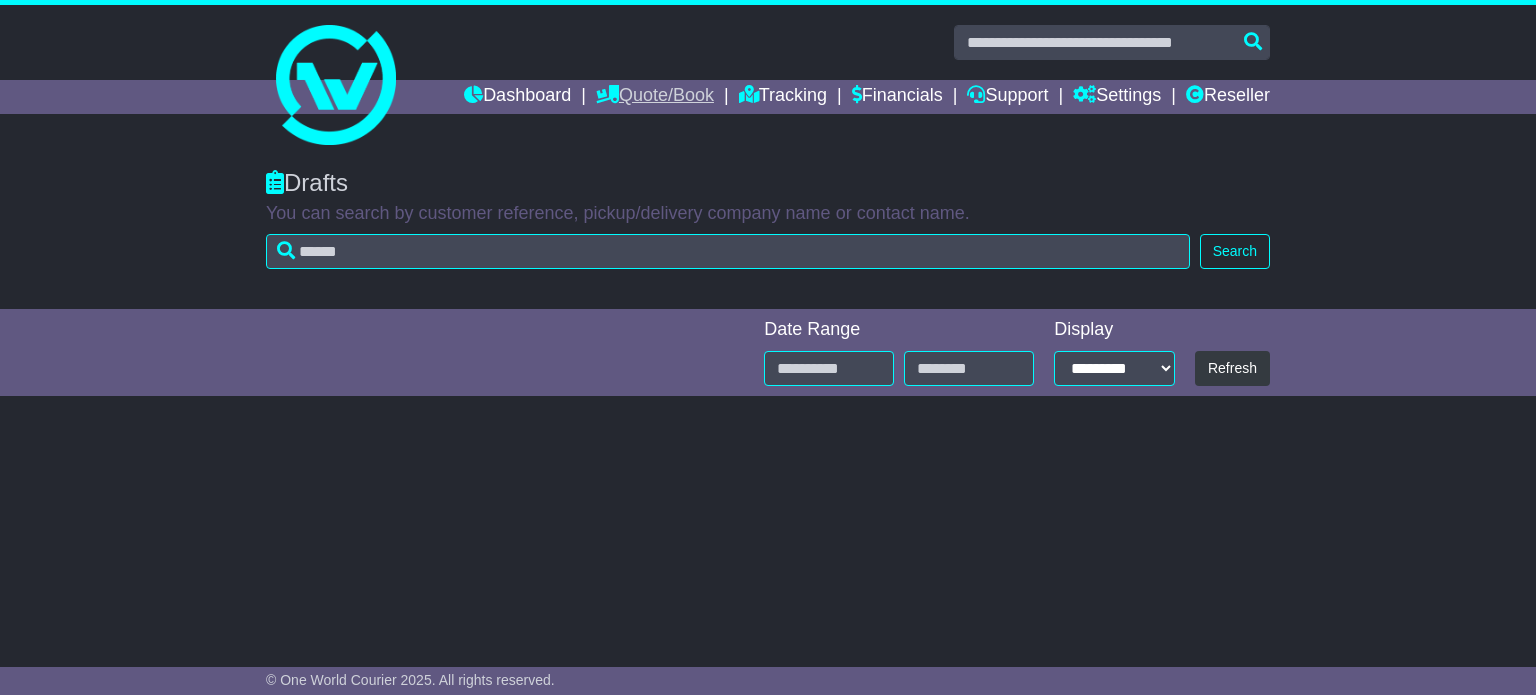 click on "Quote/Book" at bounding box center [655, 97] 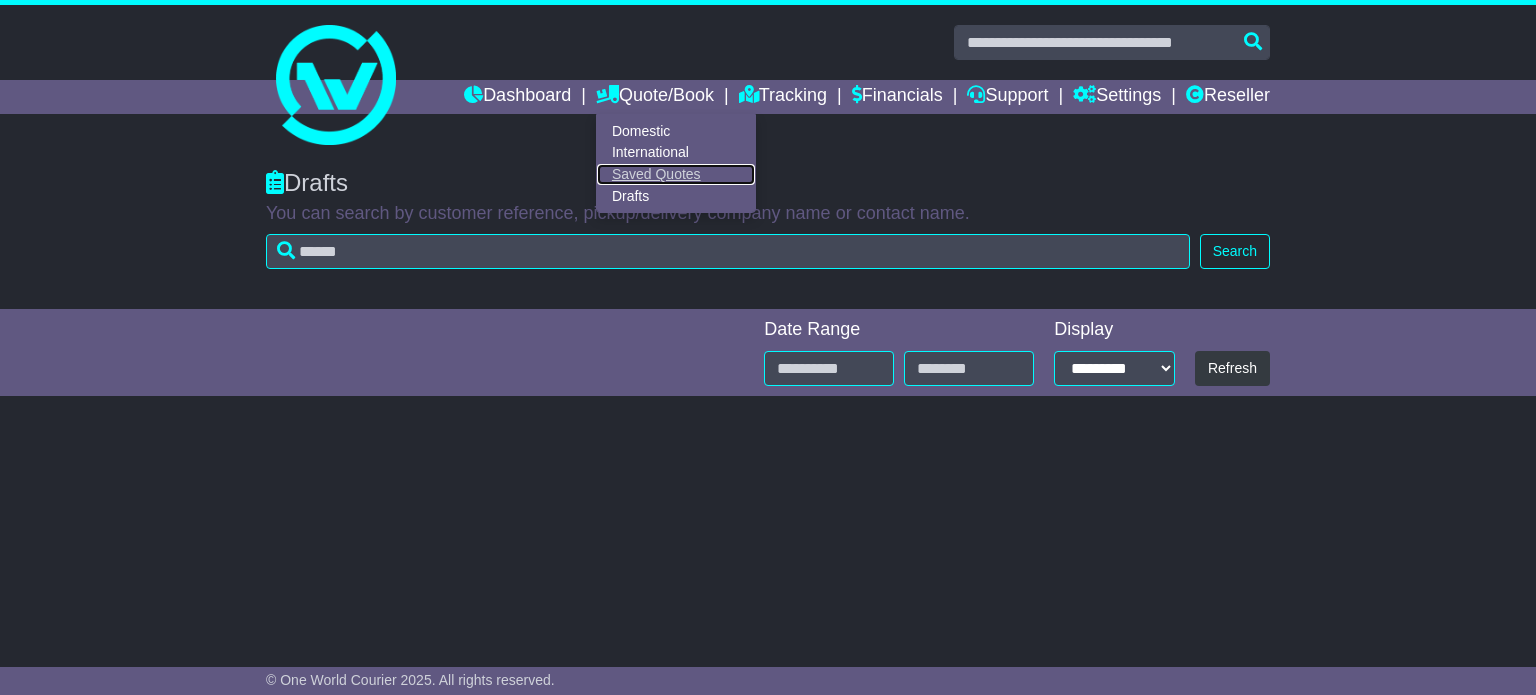 click on "Saved Quotes" at bounding box center (676, 175) 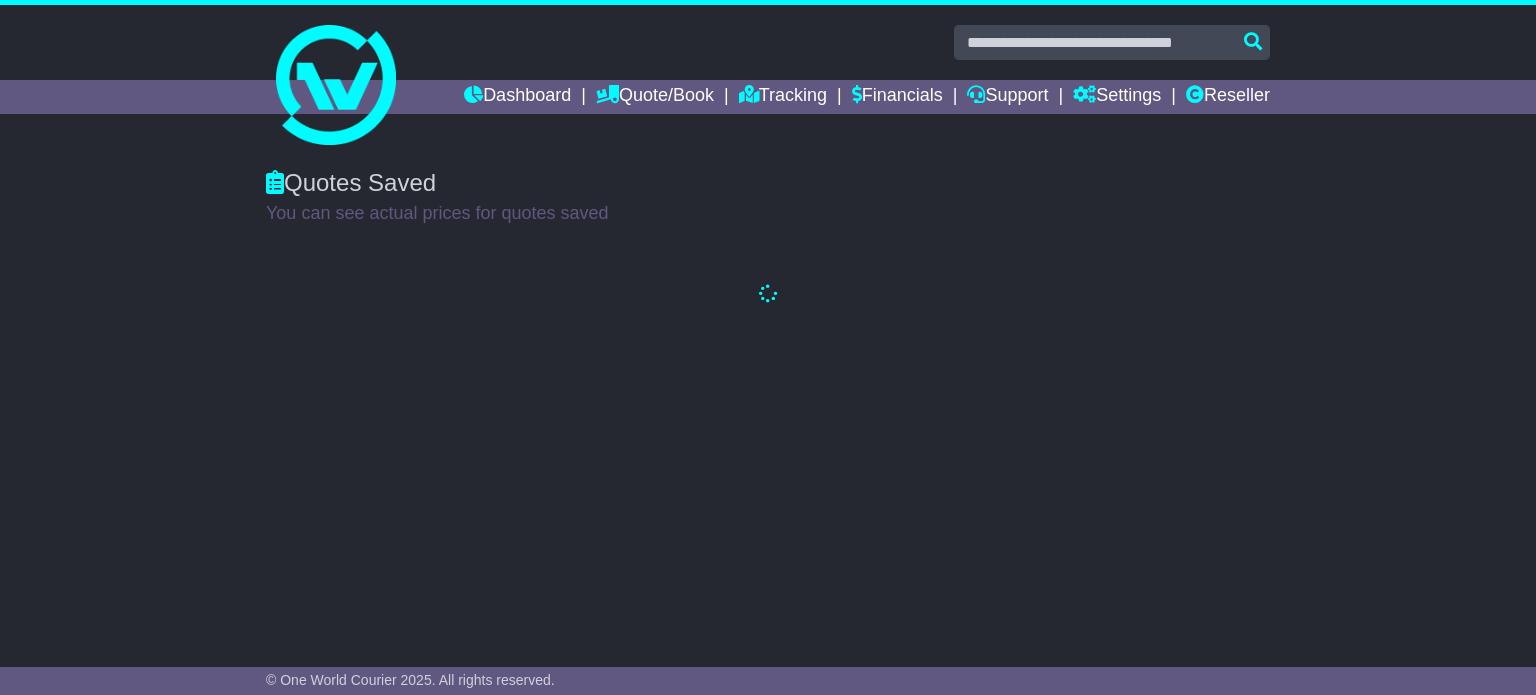 scroll, scrollTop: 0, scrollLeft: 0, axis: both 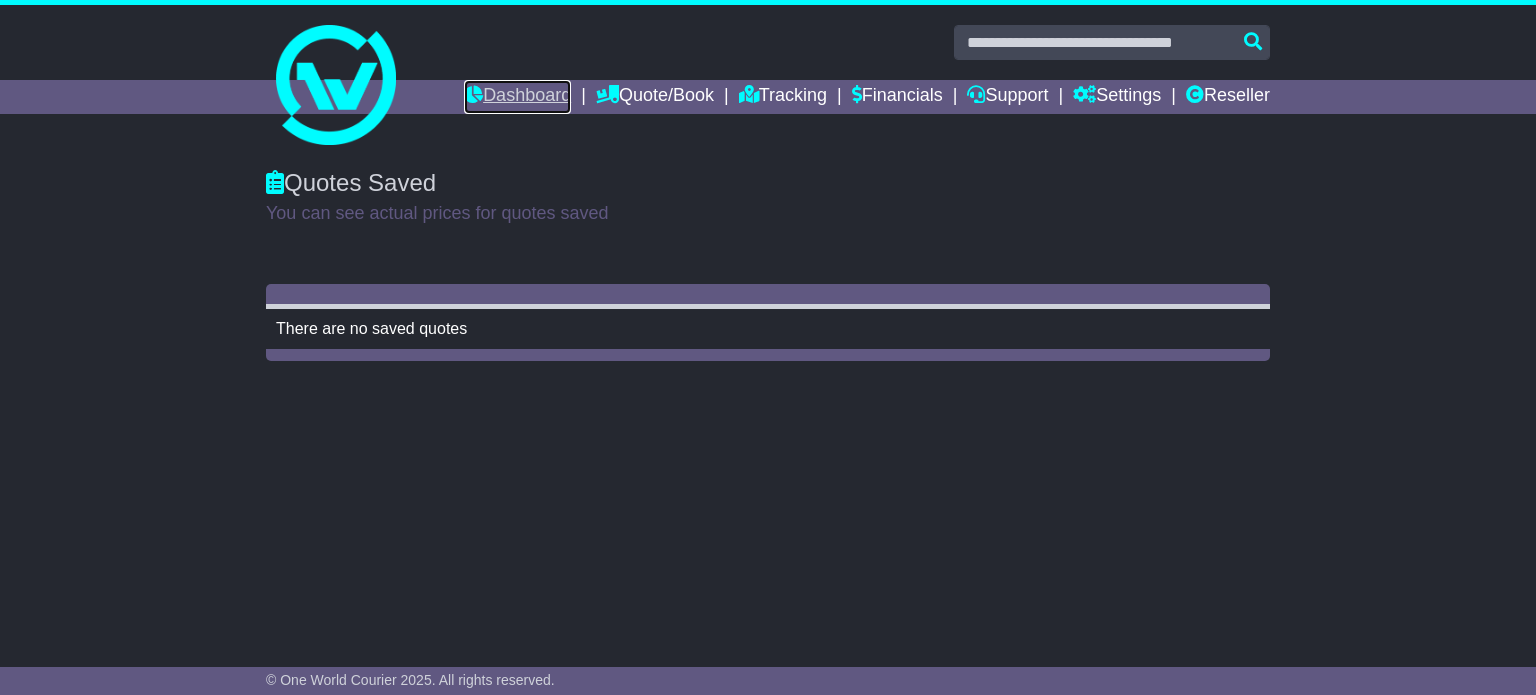 click on "Dashboard" at bounding box center [517, 97] 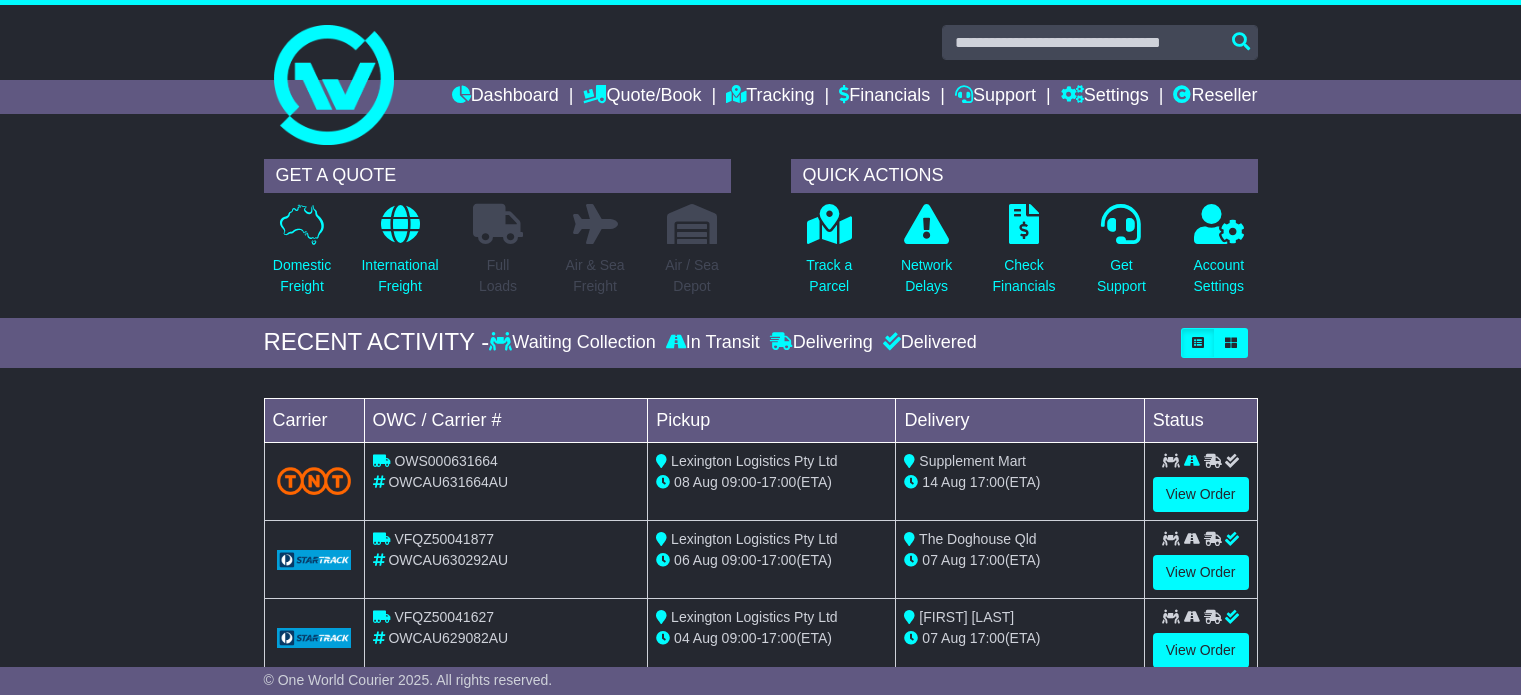 scroll, scrollTop: 139, scrollLeft: 0, axis: vertical 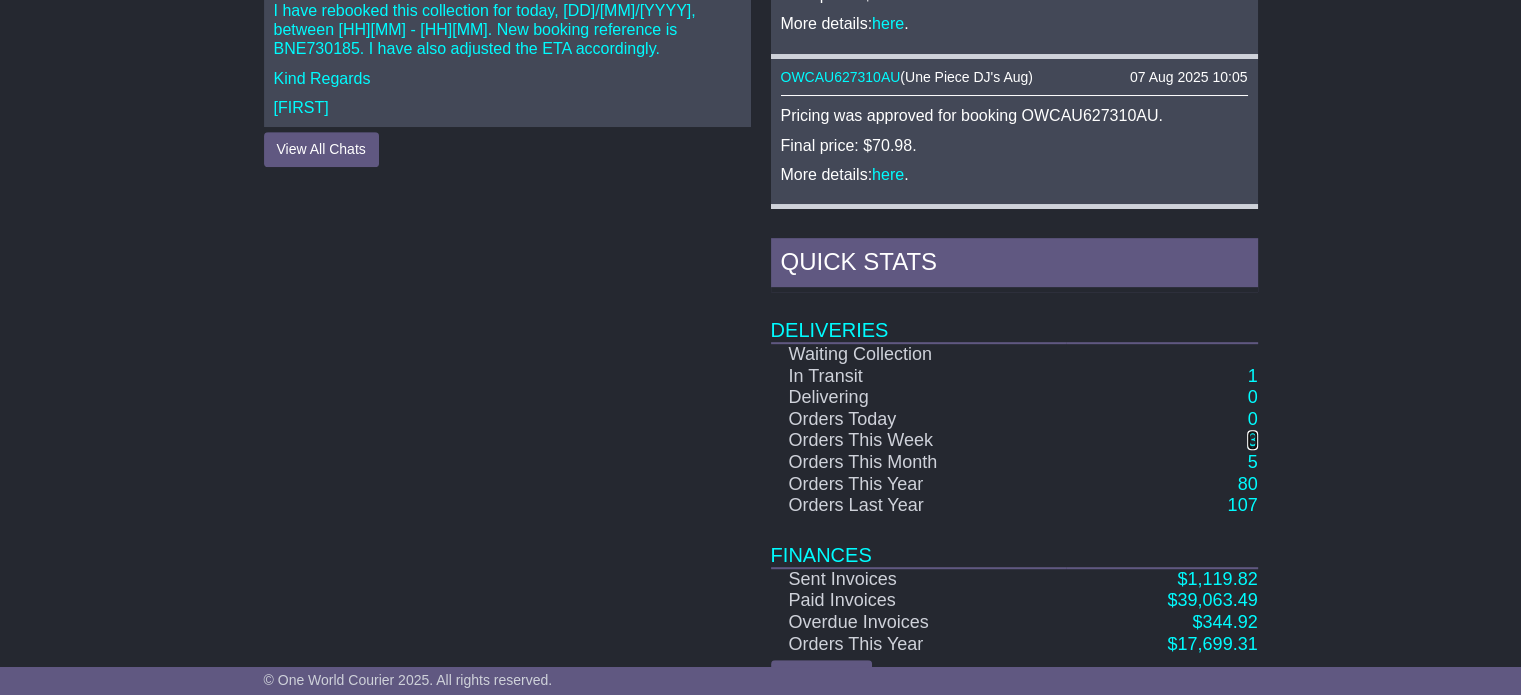 click on "3" at bounding box center (1252, 440) 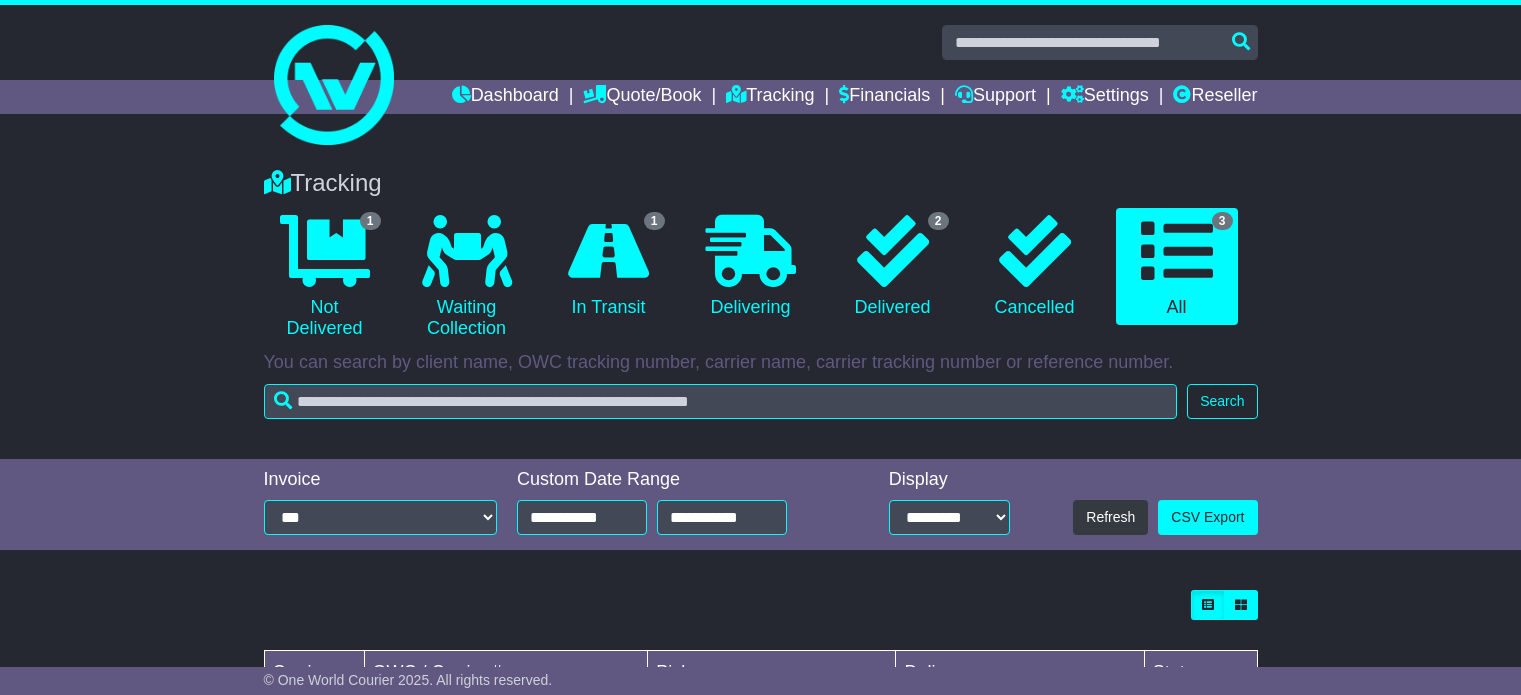 scroll, scrollTop: 0, scrollLeft: 0, axis: both 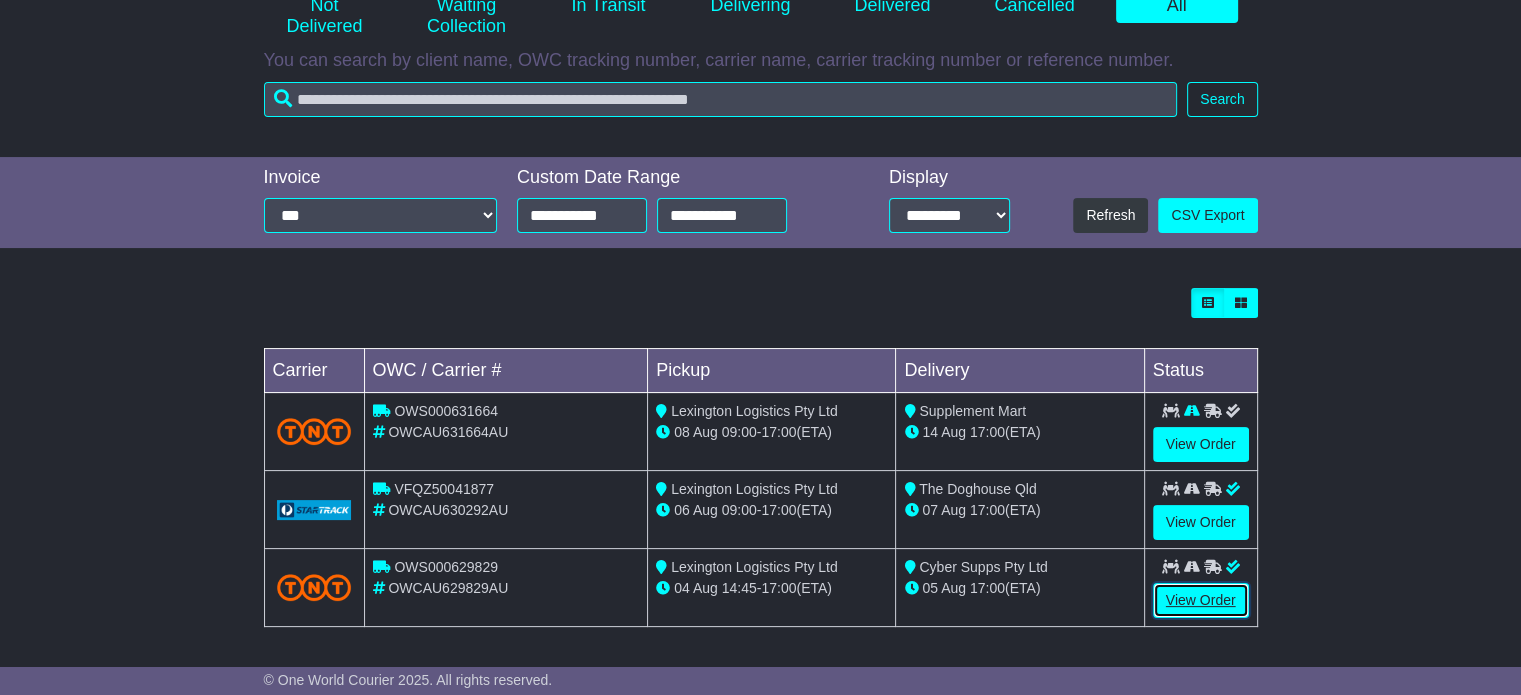 click on "View Order" at bounding box center (1201, 600) 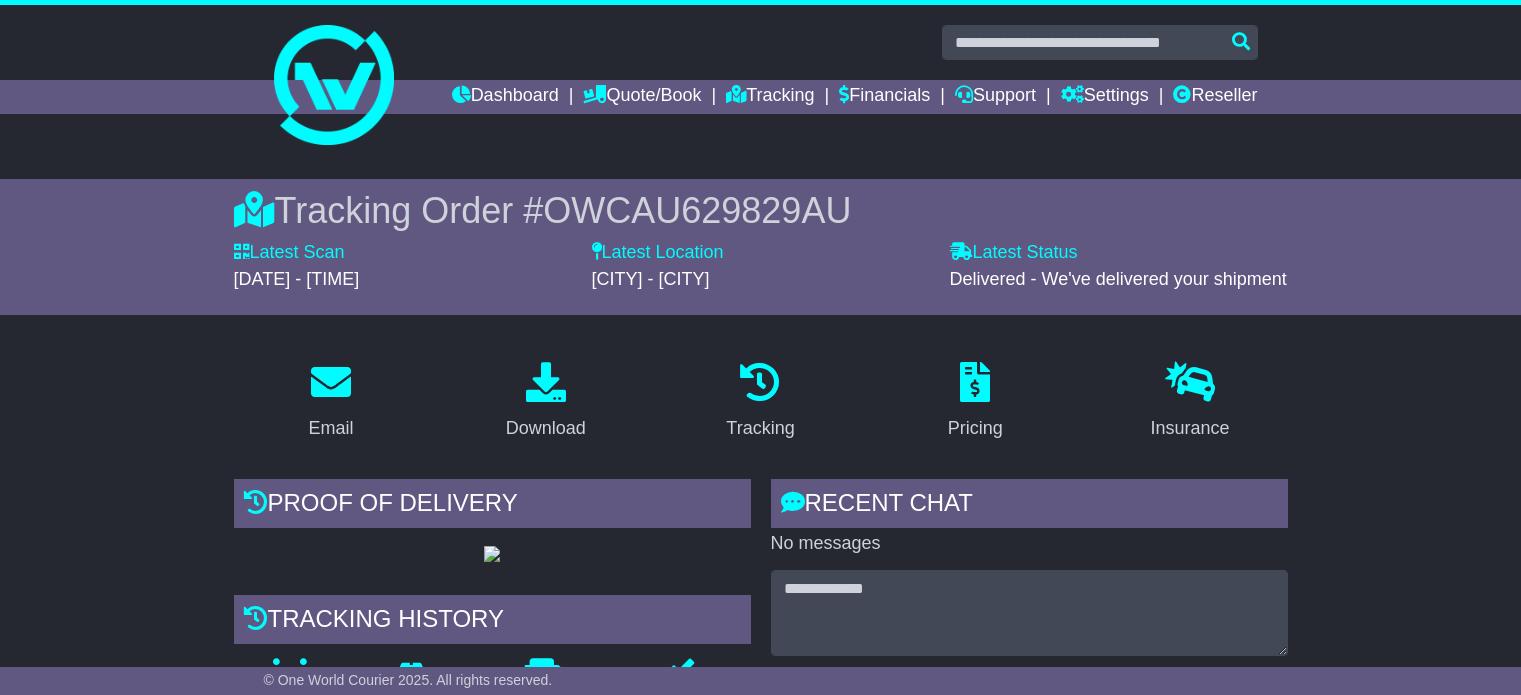 scroll, scrollTop: 51, scrollLeft: 0, axis: vertical 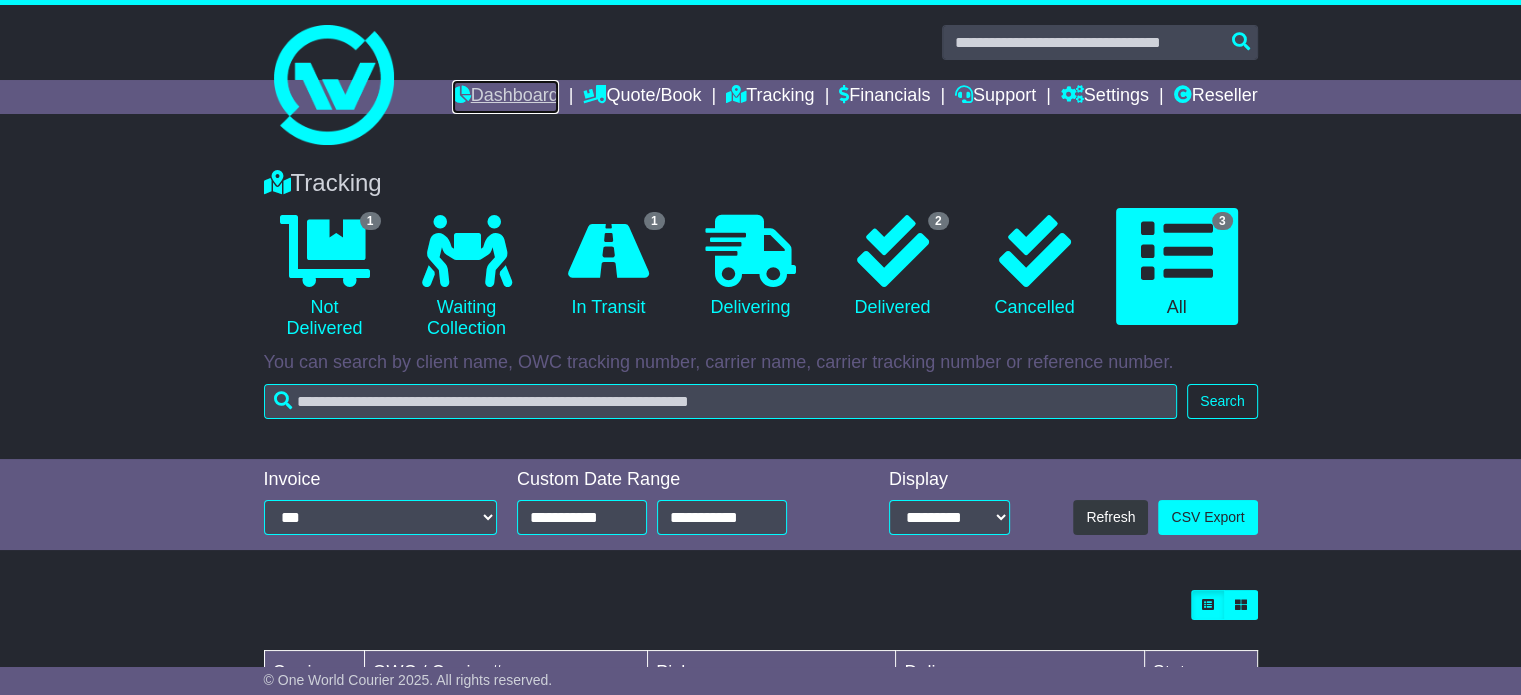 click on "Dashboard" at bounding box center [505, 97] 